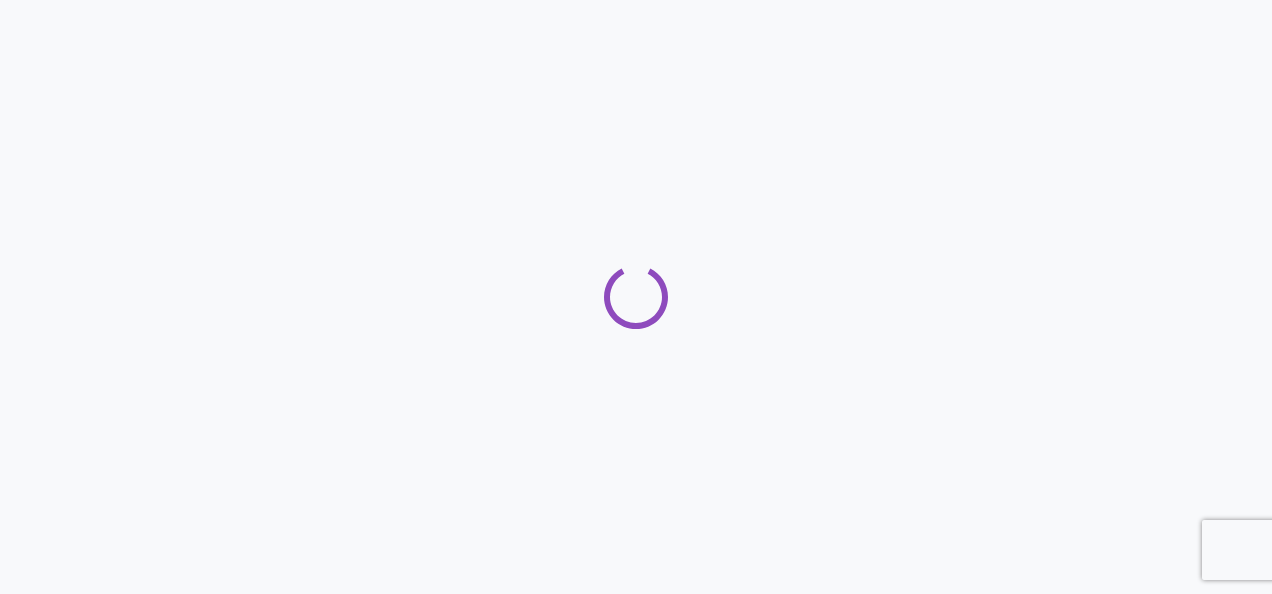 scroll, scrollTop: 0, scrollLeft: 0, axis: both 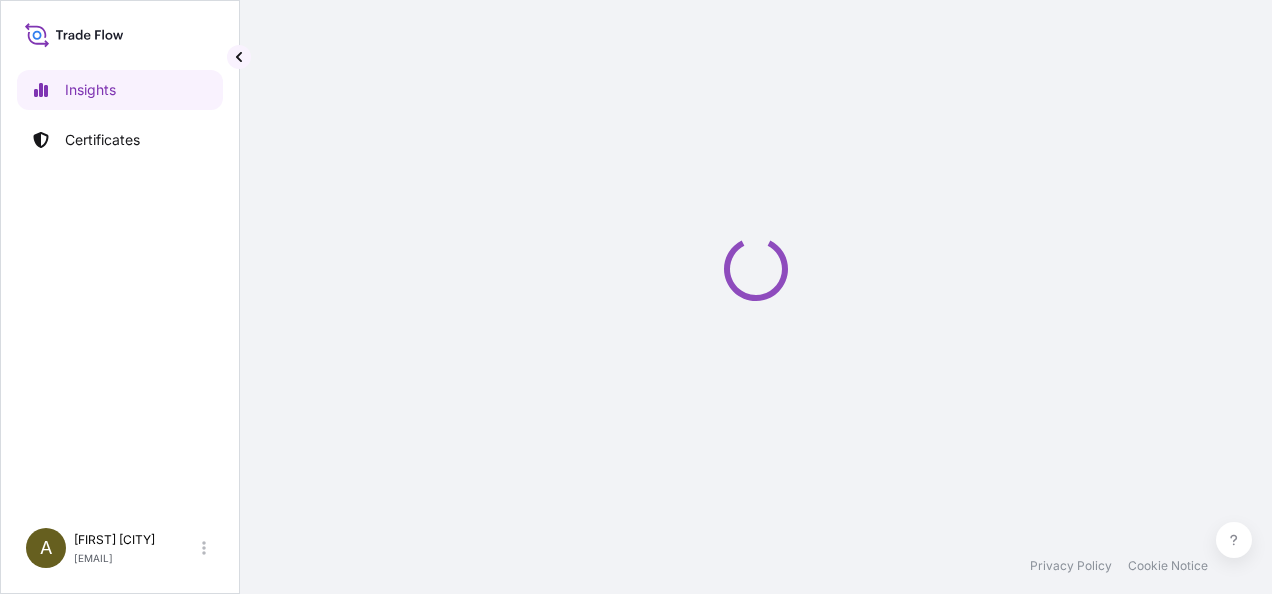 select on "2025" 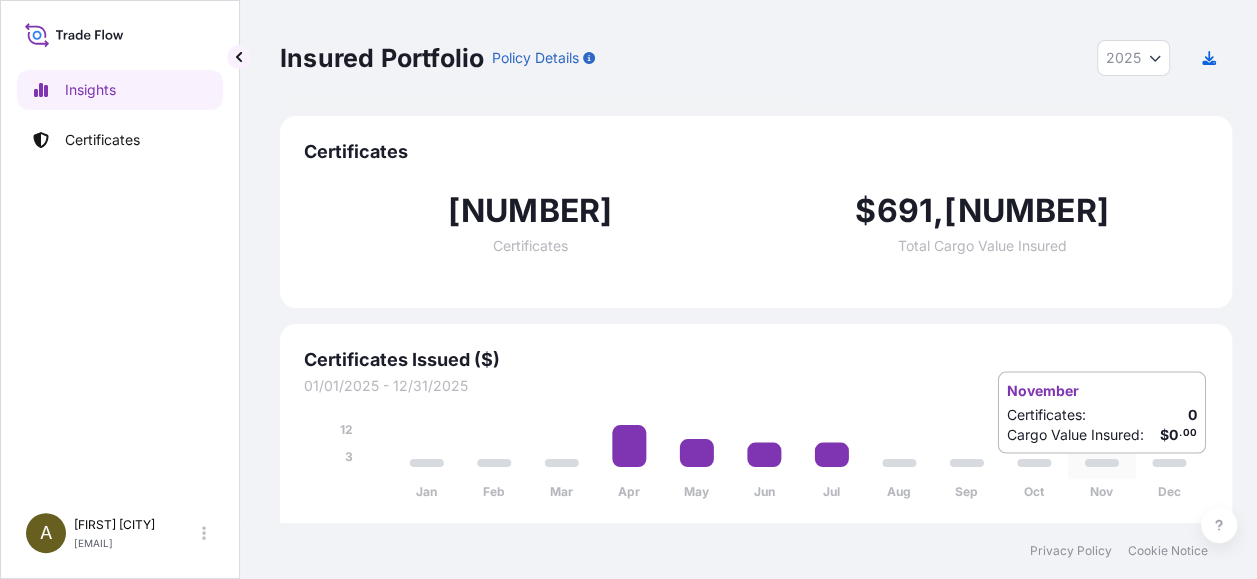 scroll, scrollTop: 10, scrollLeft: 0, axis: vertical 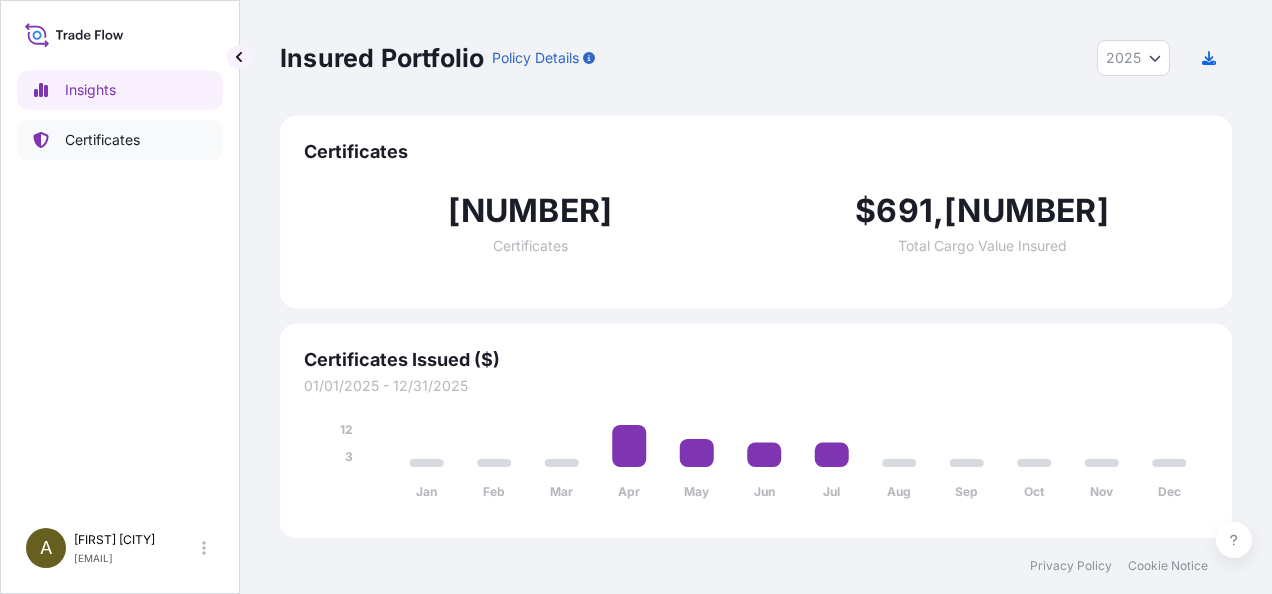 click on "Certificates" at bounding box center [102, 140] 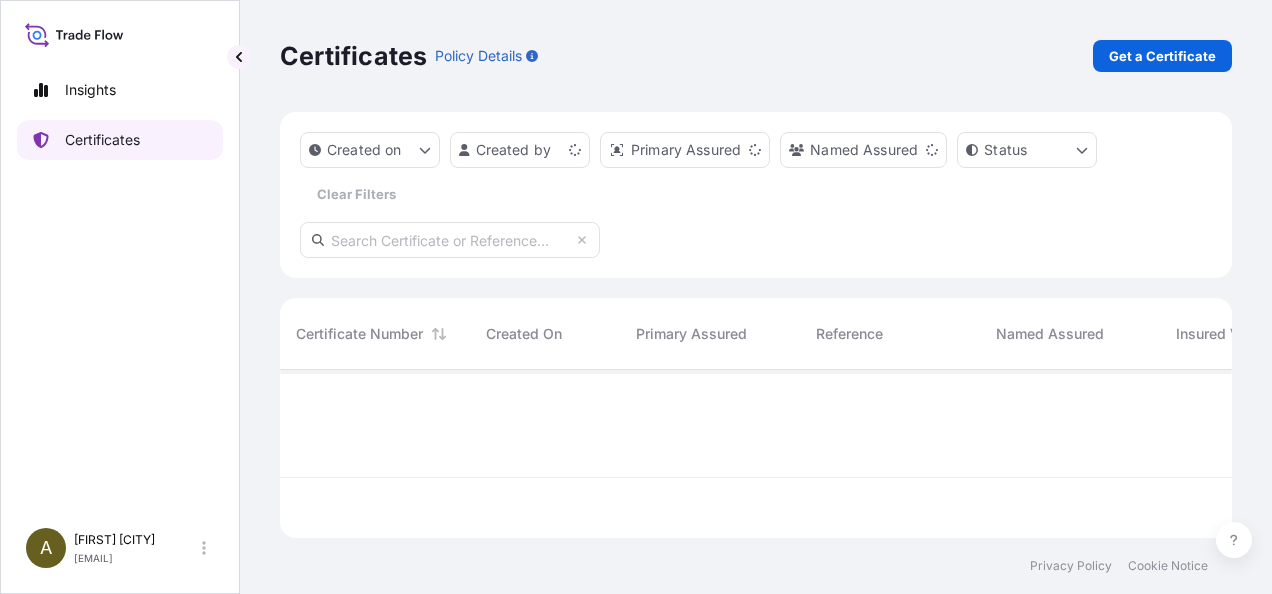 scroll, scrollTop: 16, scrollLeft: 16, axis: both 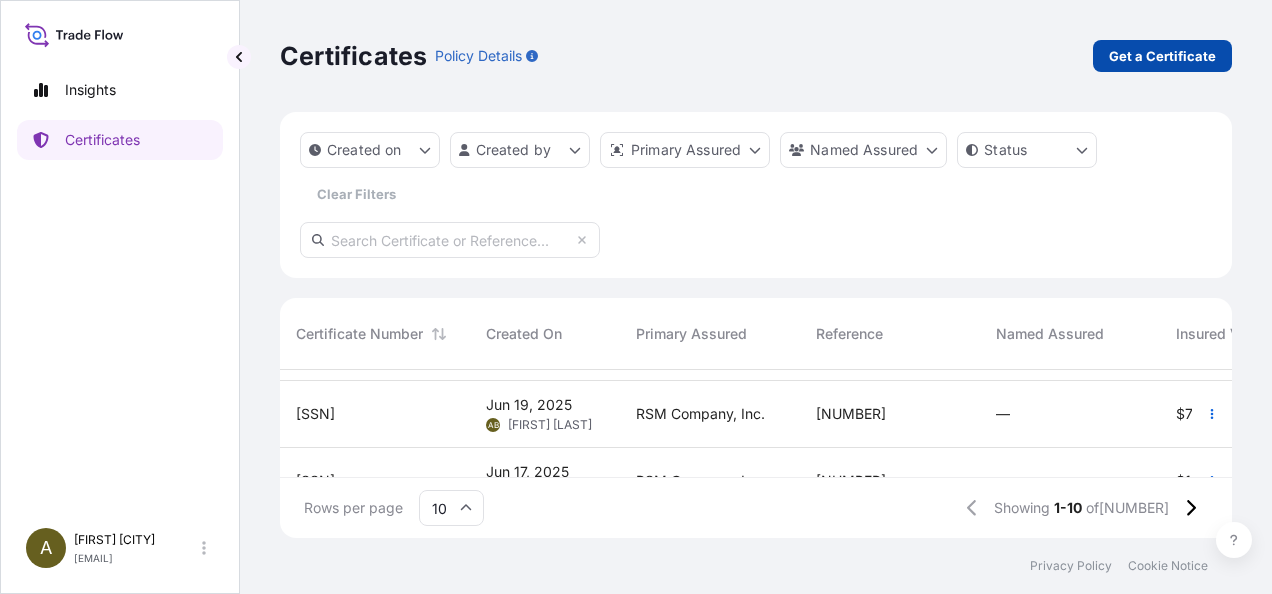 click on "Get a Certificate" at bounding box center (1162, 56) 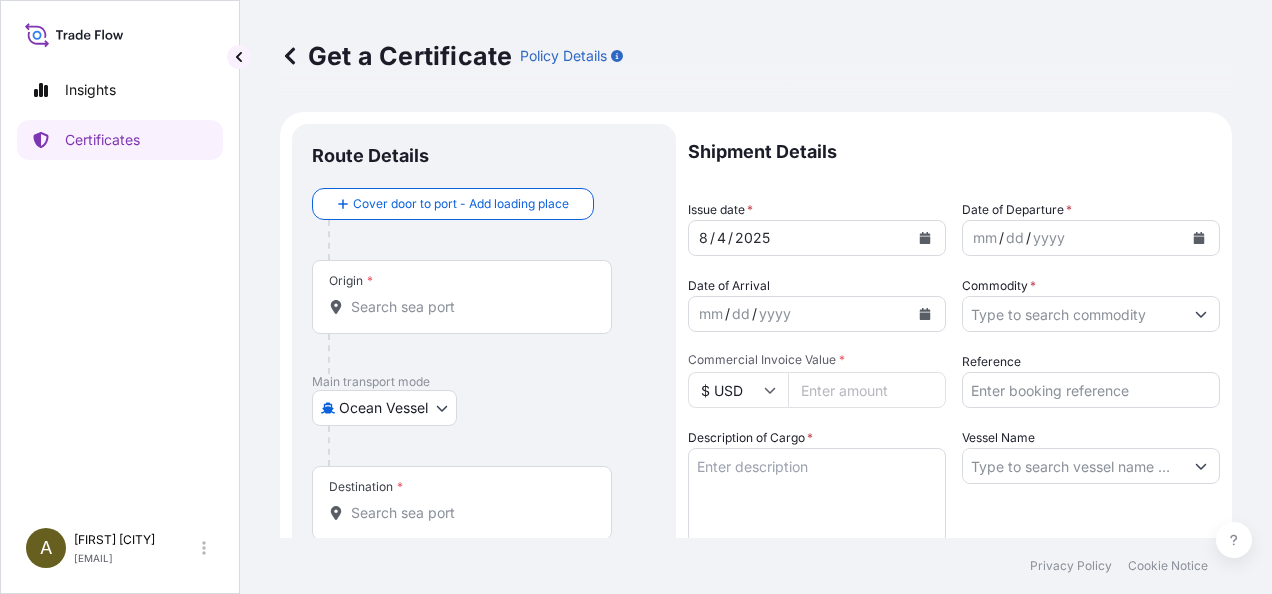 click on "Insights Certificates A [FIRST] [EMAIL] Get a Certificate Policy Details Route Details   Cover door to port - Add loading place Place of loading Road / Inland Road / Inland Origin * Main transport mode Ocean Vessel Air Road Ocean Vessel Destination * Cover port to door - Add place of discharge Road / Inland Road / Inland Place of Discharge Shipment Details Issue date * [DATE] Date of Departure * mm / dd / yyyy Date of Arrival mm / dd / yyyy Commodity * Packing Category Commercial Invoice Value    * $ USD Reference Description of Cargo * Vessel Name Marks & Numbers Letter of Credit This shipment has a letter of credit Letter of credit * Letter of credit may not exceed 12000 characters Assured Details Primary Assured * Select a primary assured RSM Company, Inc. VMOD Fiber LLC Named Assured Named Assured Address Create Certificate Privacy Policy Cookie Notice
0 Selected Date: [DATE]" at bounding box center [636, 297] 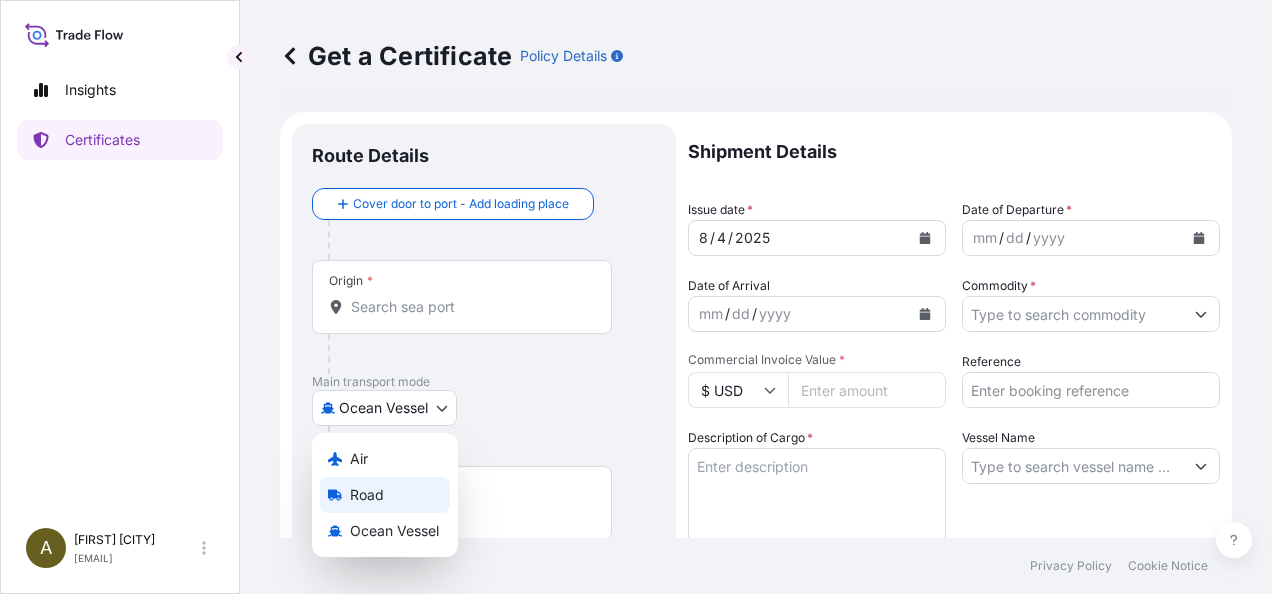 click on "Road" at bounding box center (367, 495) 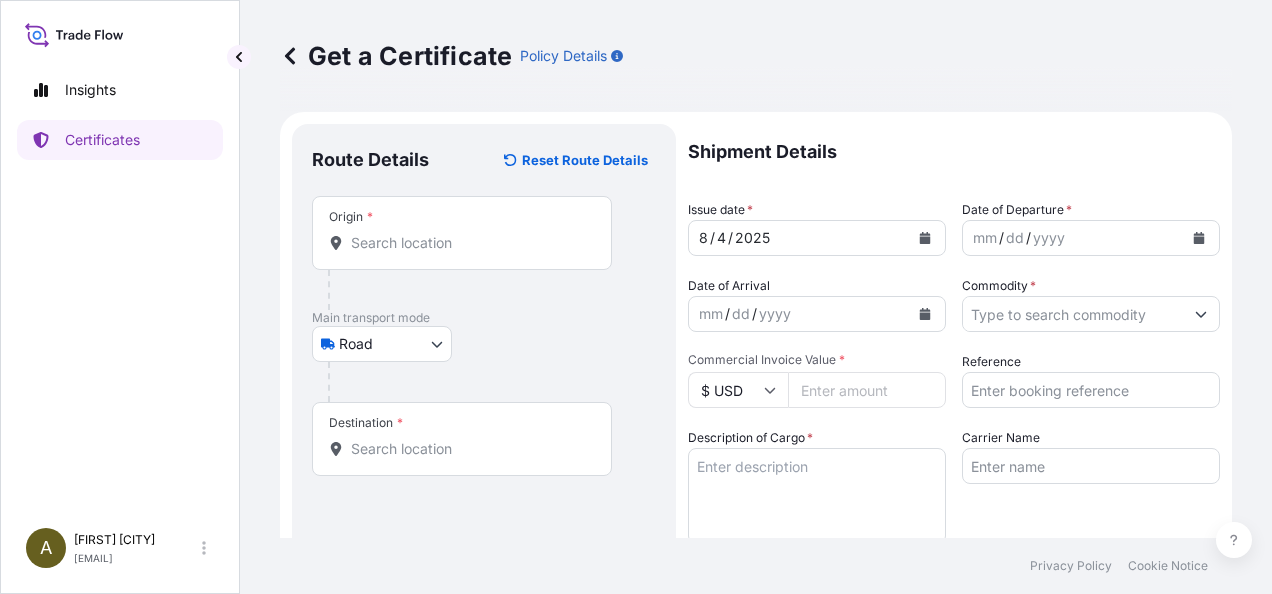 click on "Origin *" at bounding box center (462, 233) 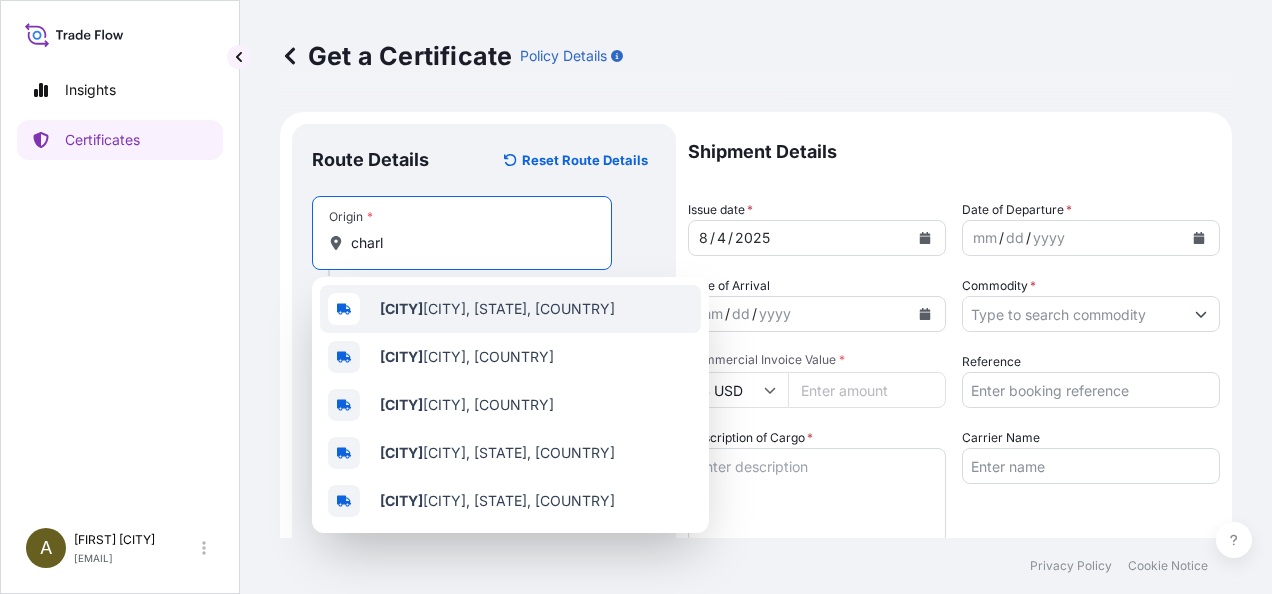 click on "[CITY], [STATE], [COUNTRY]" at bounding box center [497, 309] 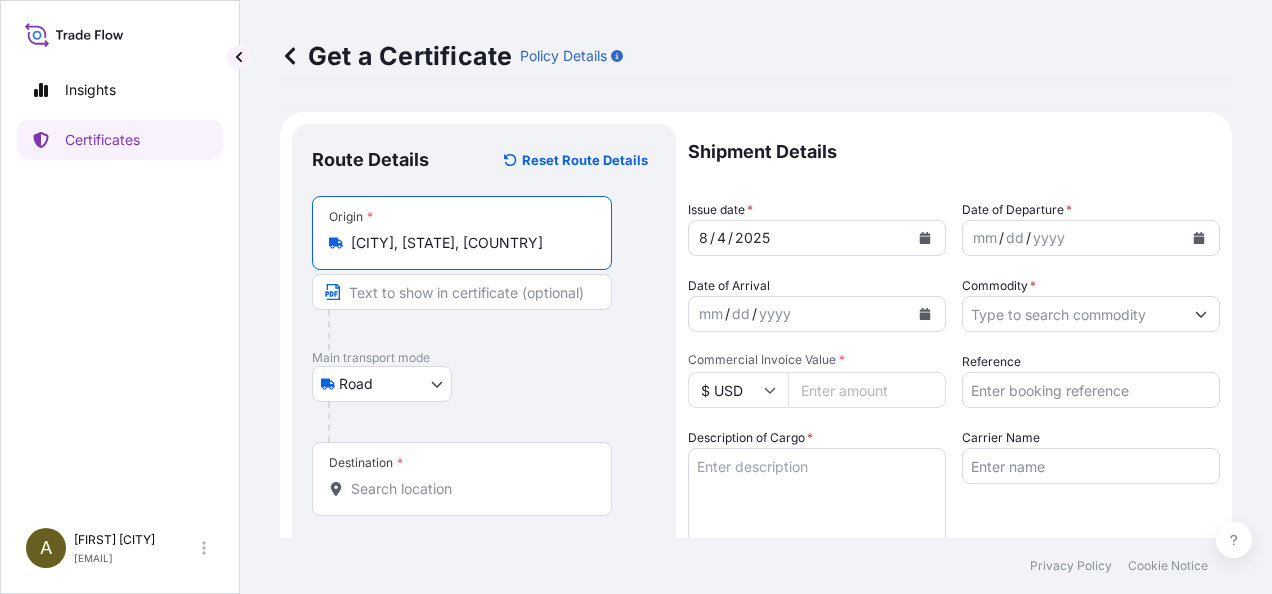 type on "[CITY], [STATE], [COUNTRY]" 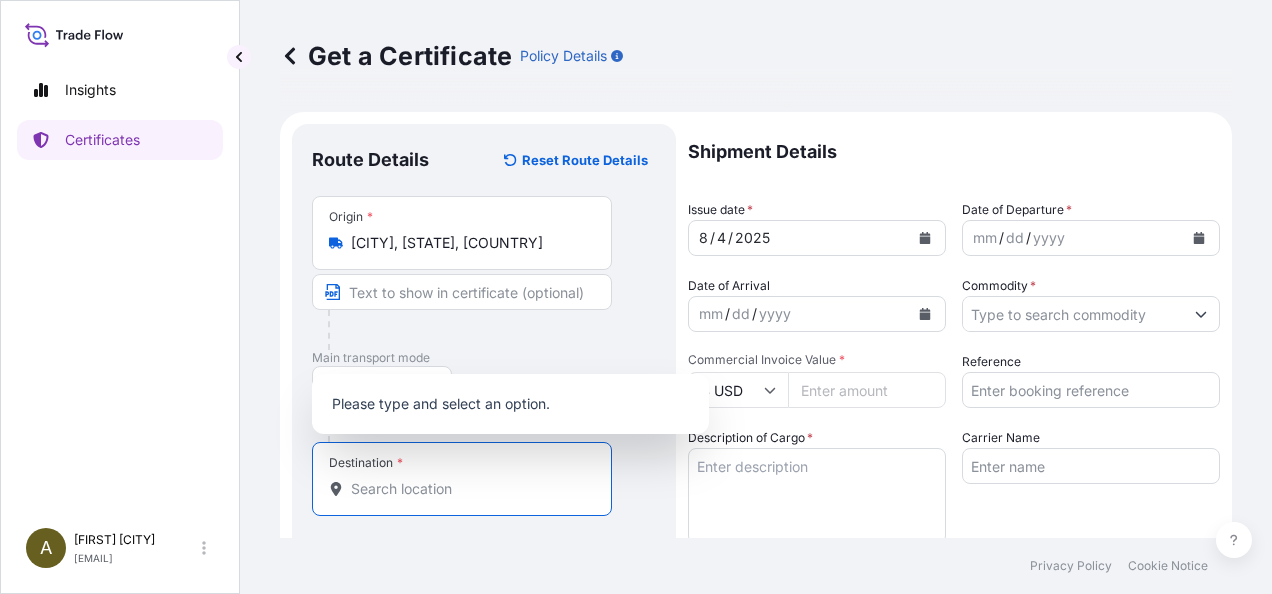 click on "Destination *" at bounding box center (469, 489) 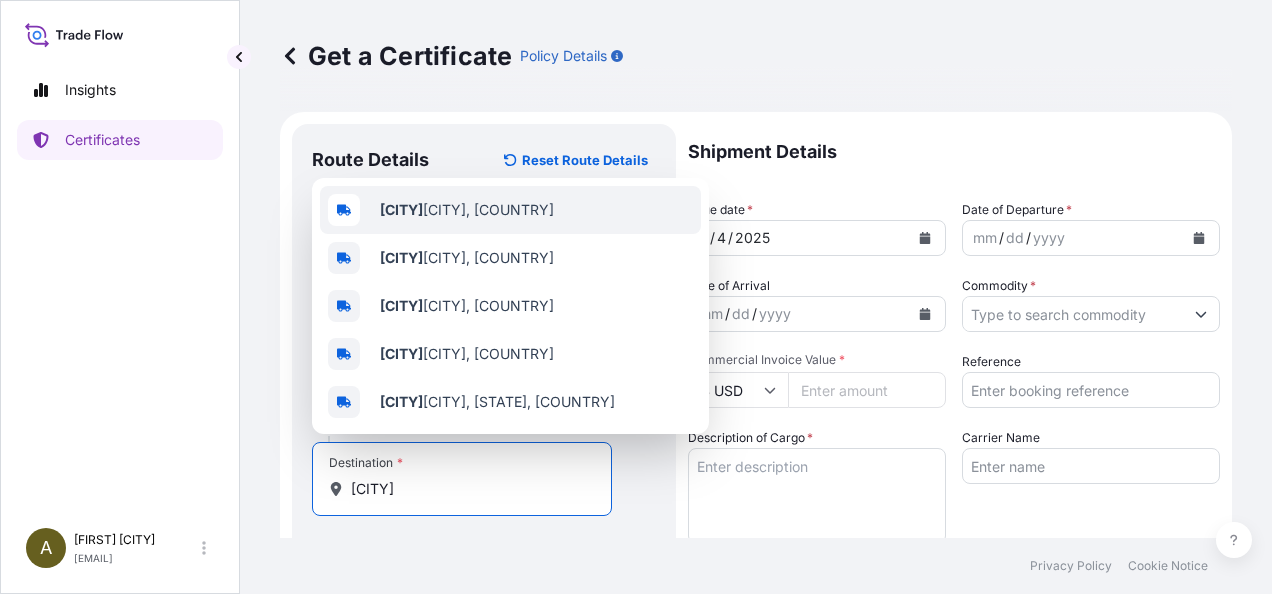 click on "[CITY], [COUNTRY]" at bounding box center [467, 210] 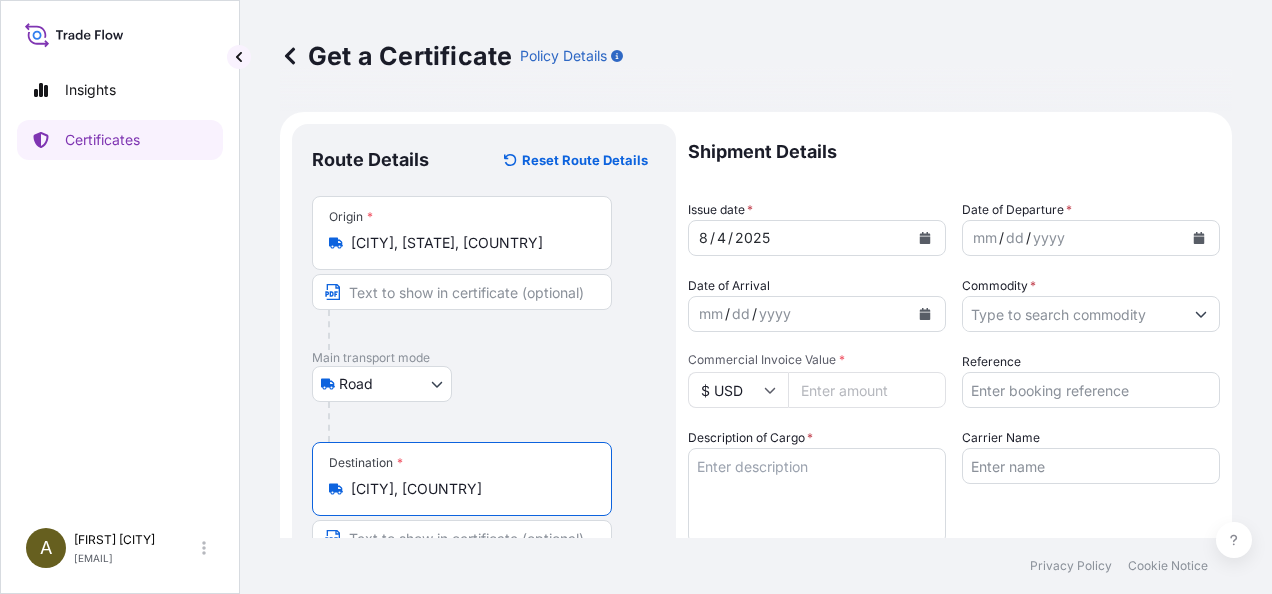 type on "[CITY], [COUNTRY]" 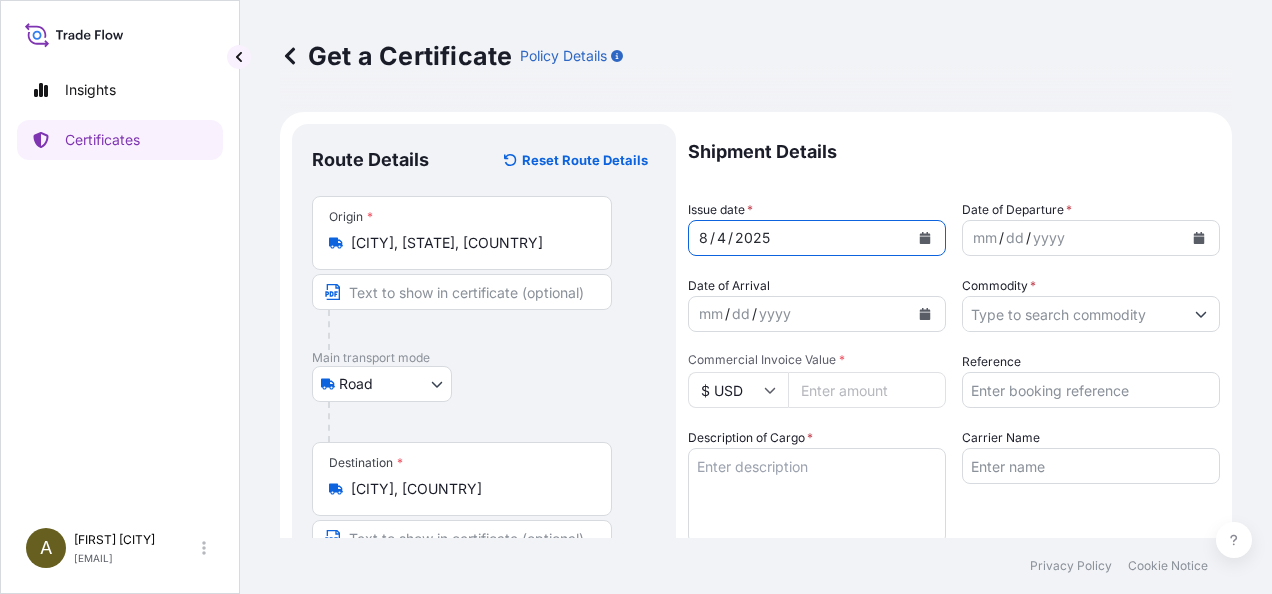 click 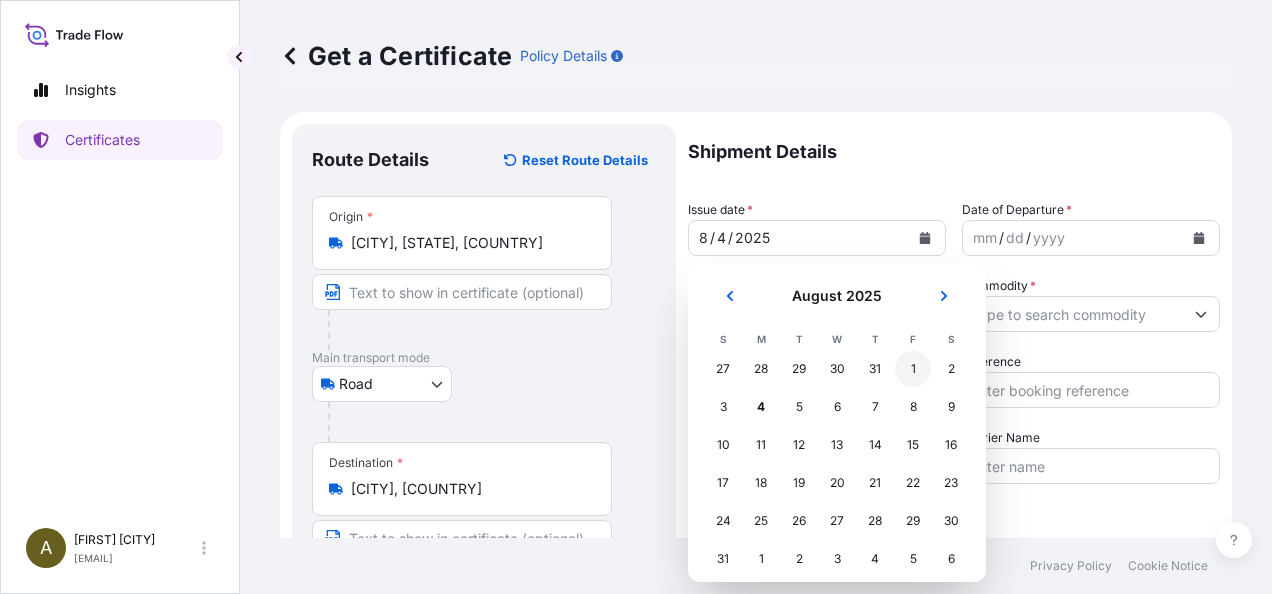 click on "1" at bounding box center [913, 369] 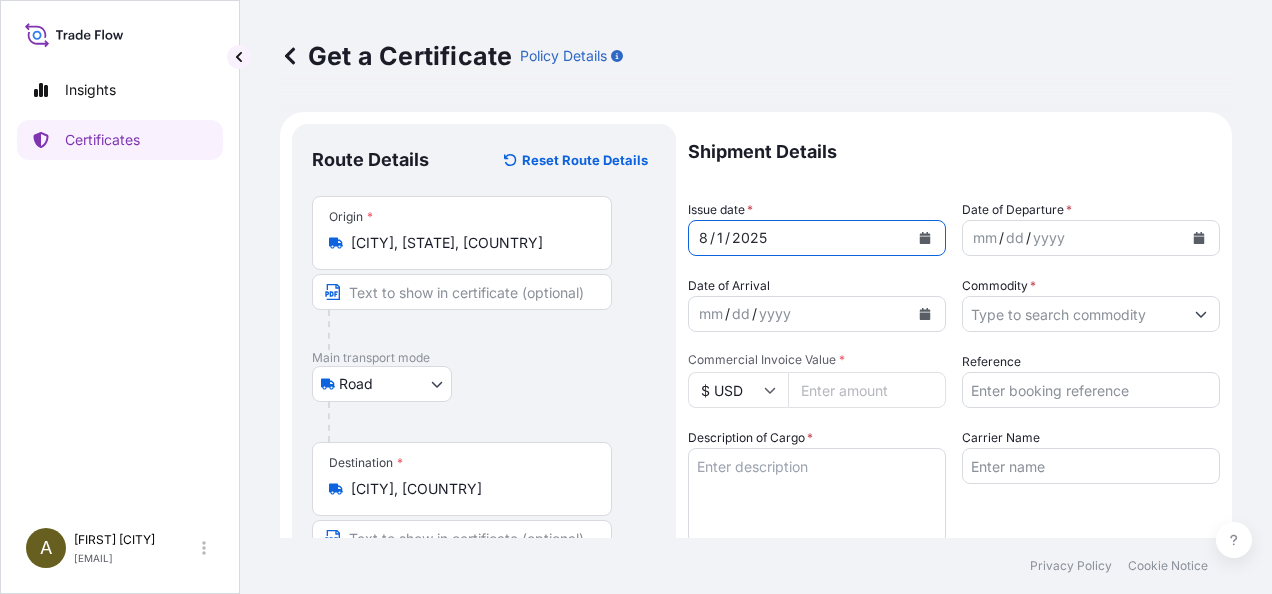 click 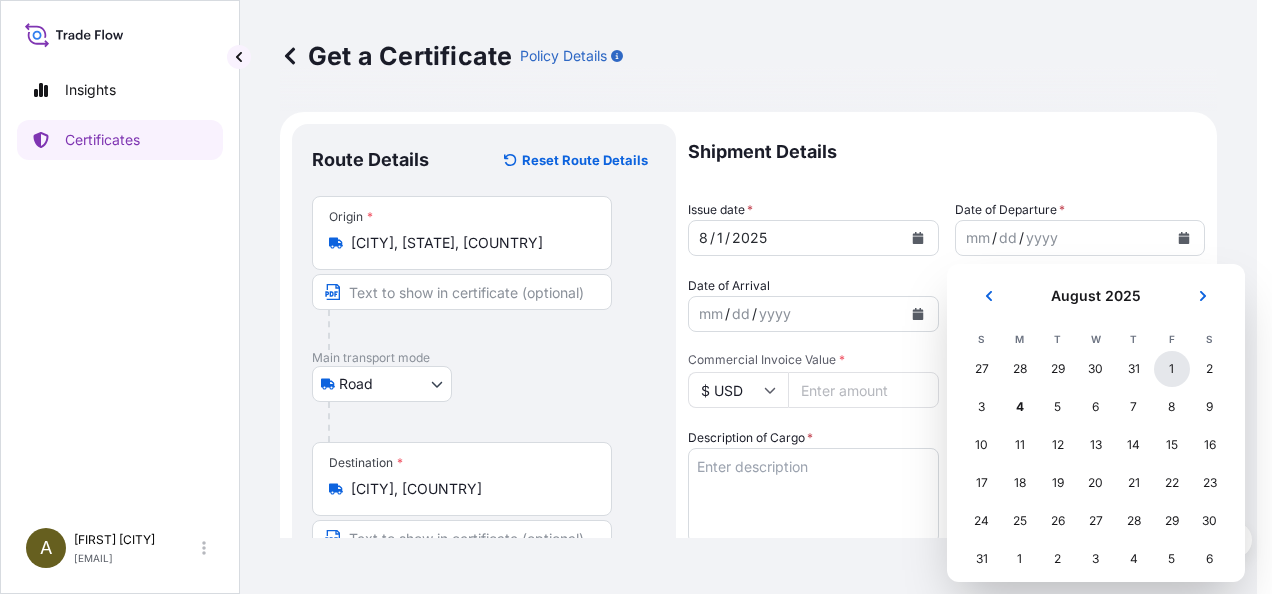 click on "1" at bounding box center (1172, 369) 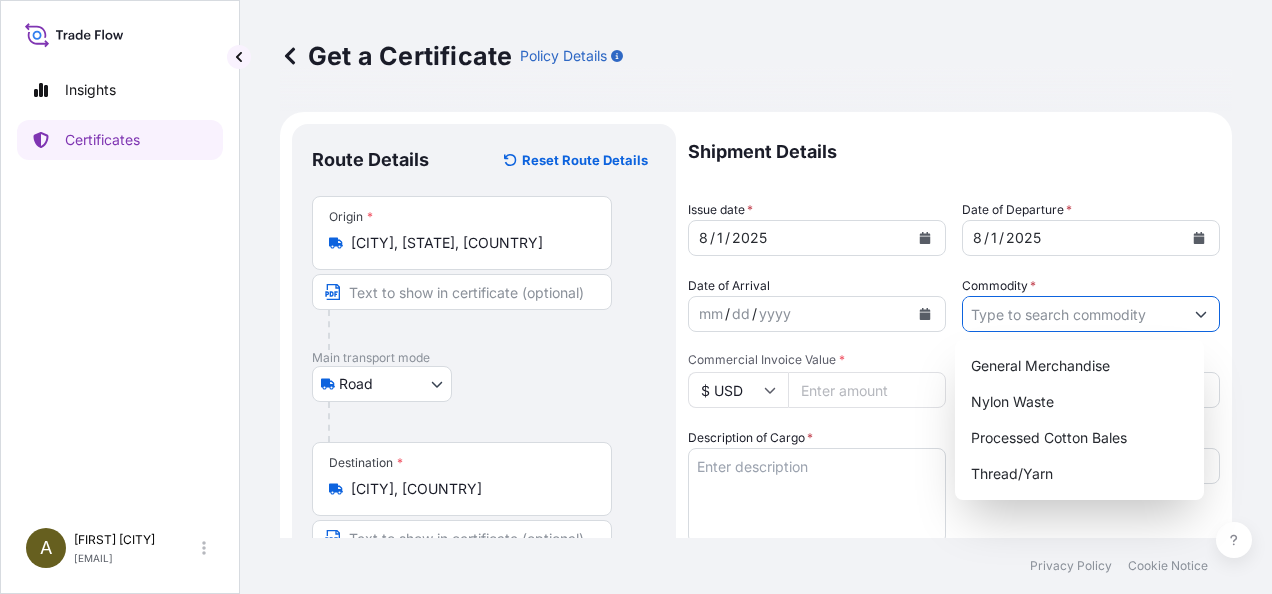 click on "Commodity *" at bounding box center (1073, 314) 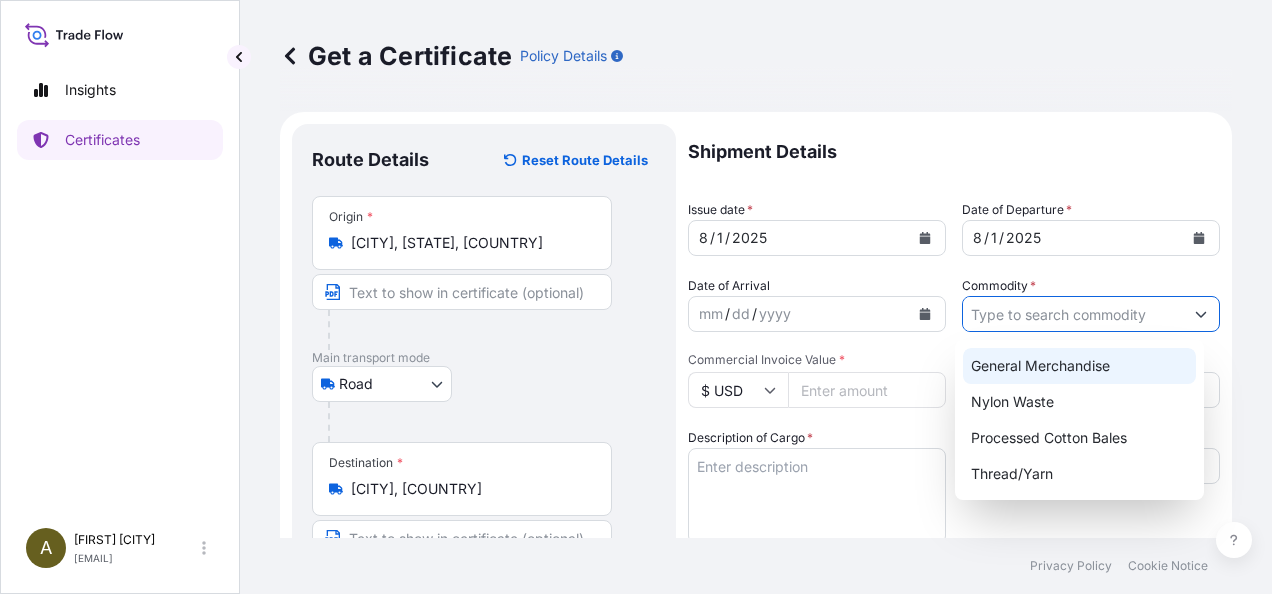 click on "General Merchandise" at bounding box center [1079, 366] 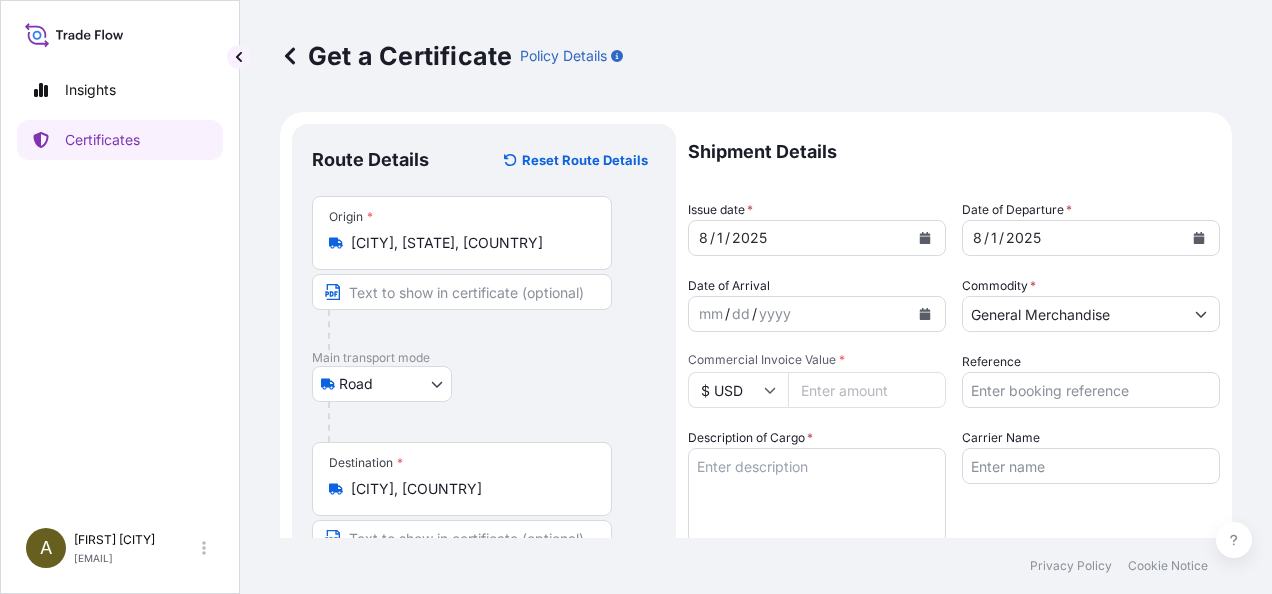 click on "Commercial Invoice Value    *" at bounding box center [867, 390] 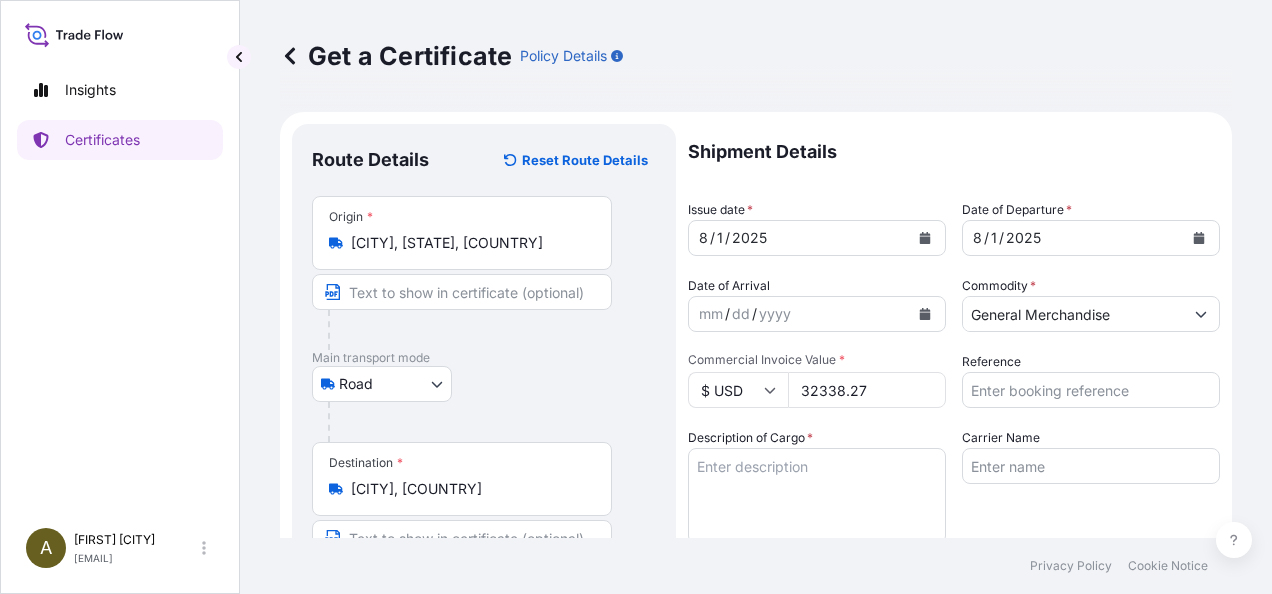 type on "32338.27" 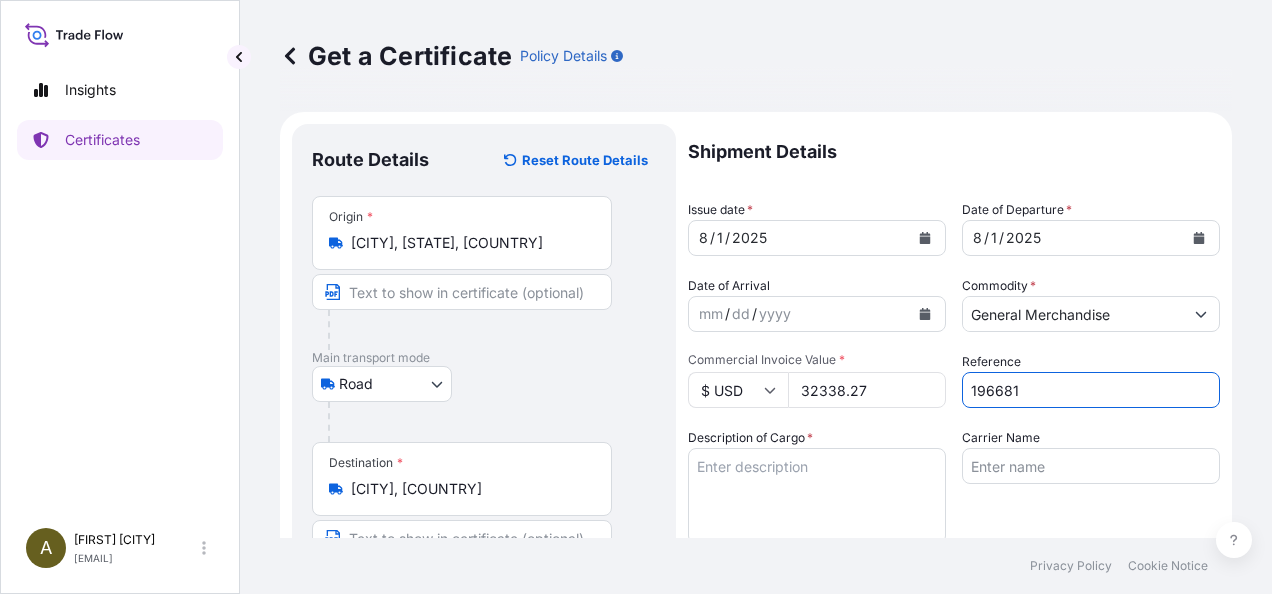 type on "196681" 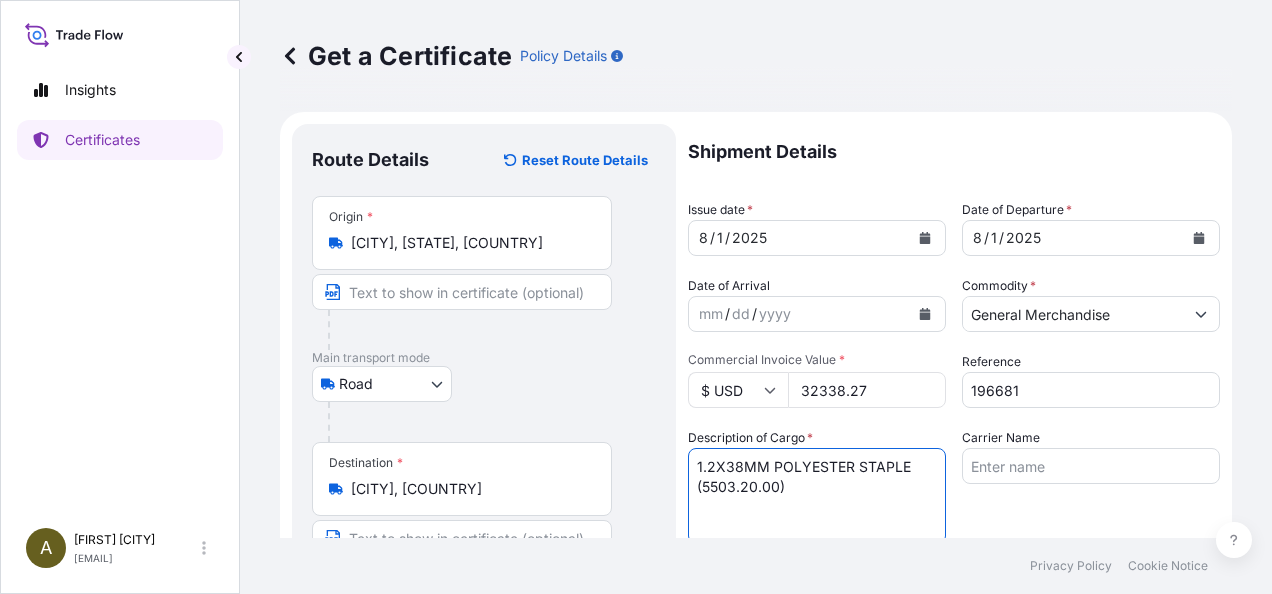 type on "1.2X38MM POLYESTER STAPLE (5503.20.00)" 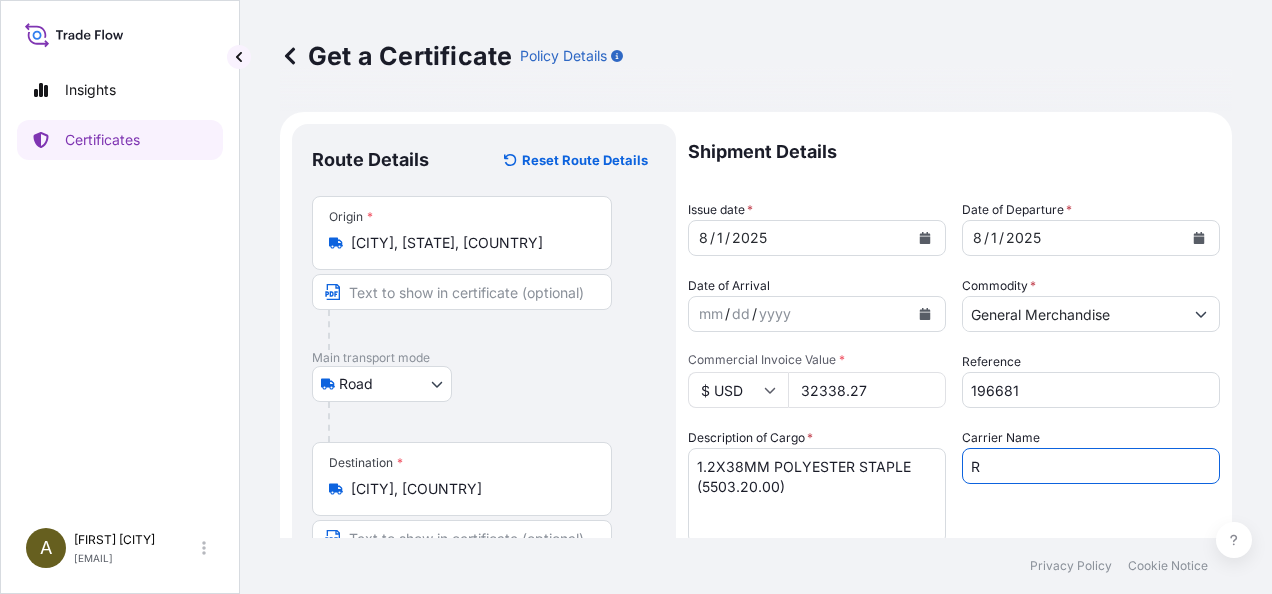 type on "Rush Service" 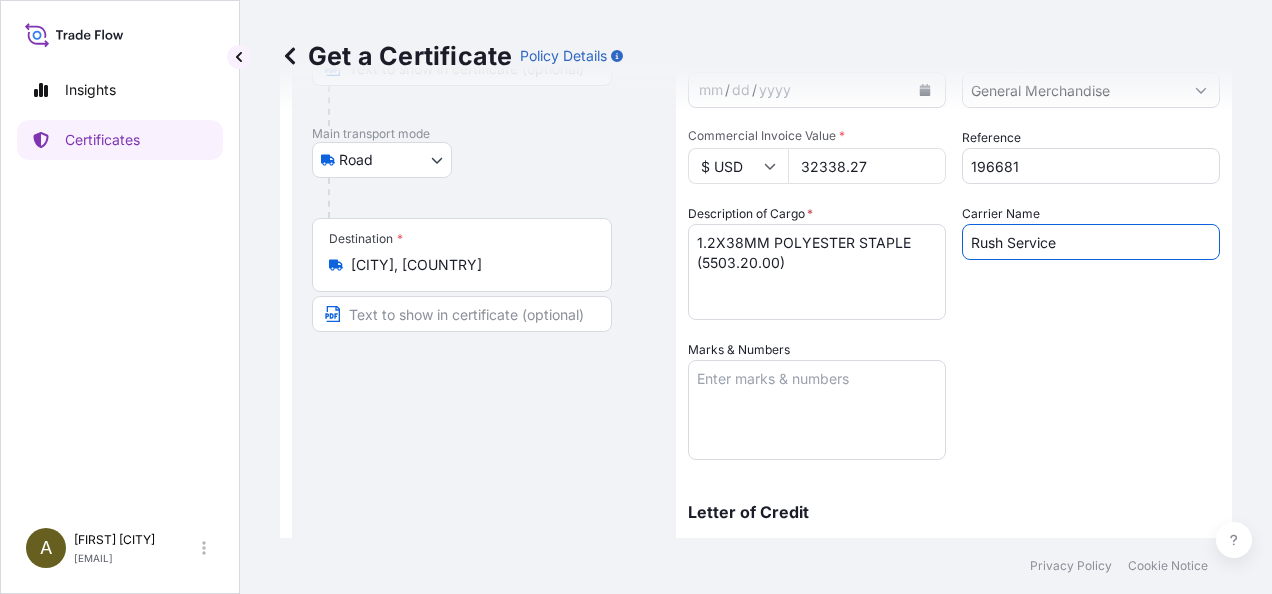 scroll, scrollTop: 250, scrollLeft: 0, axis: vertical 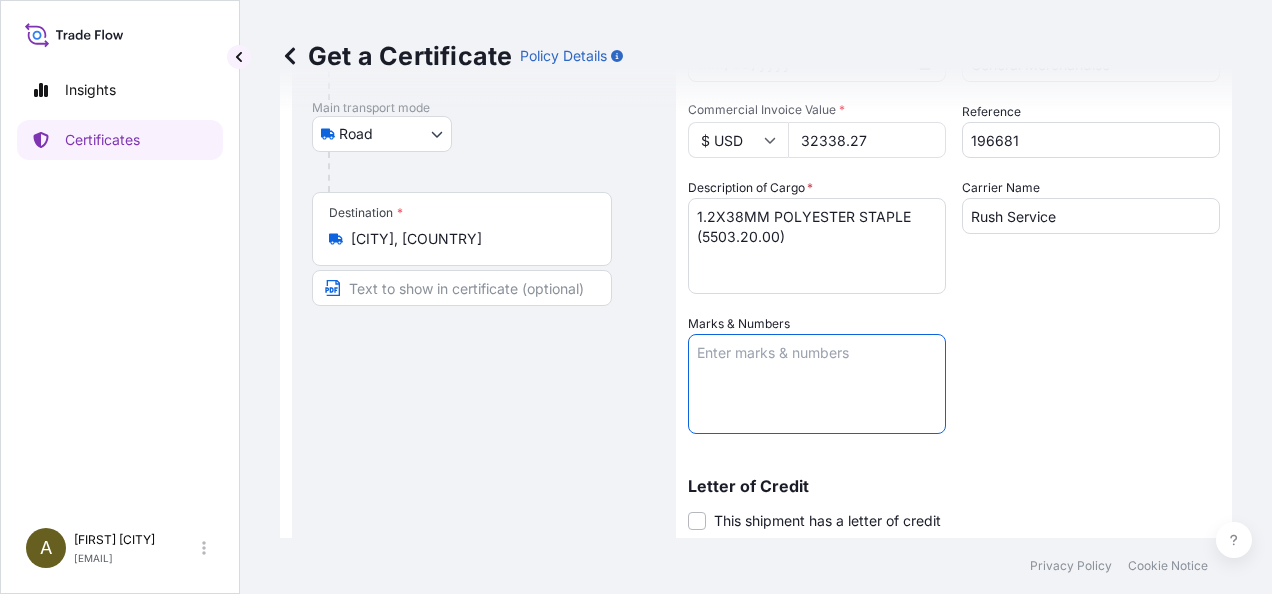 click on "Marks & Numbers" at bounding box center (817, 384) 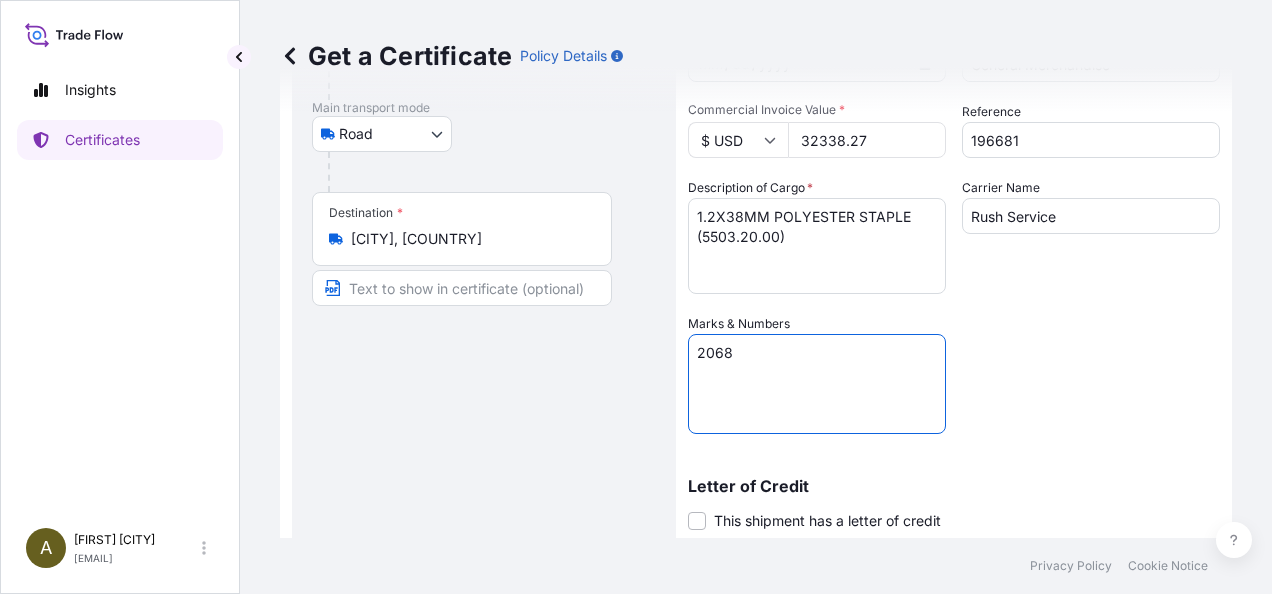 type on "2068" 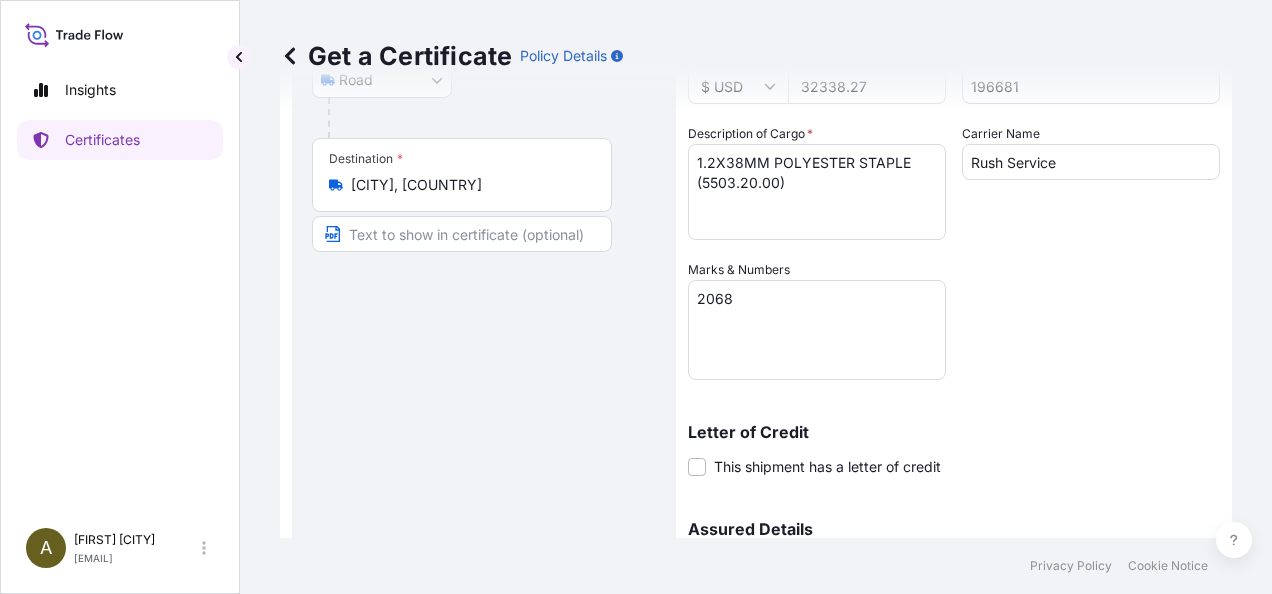 scroll, scrollTop: 525, scrollLeft: 0, axis: vertical 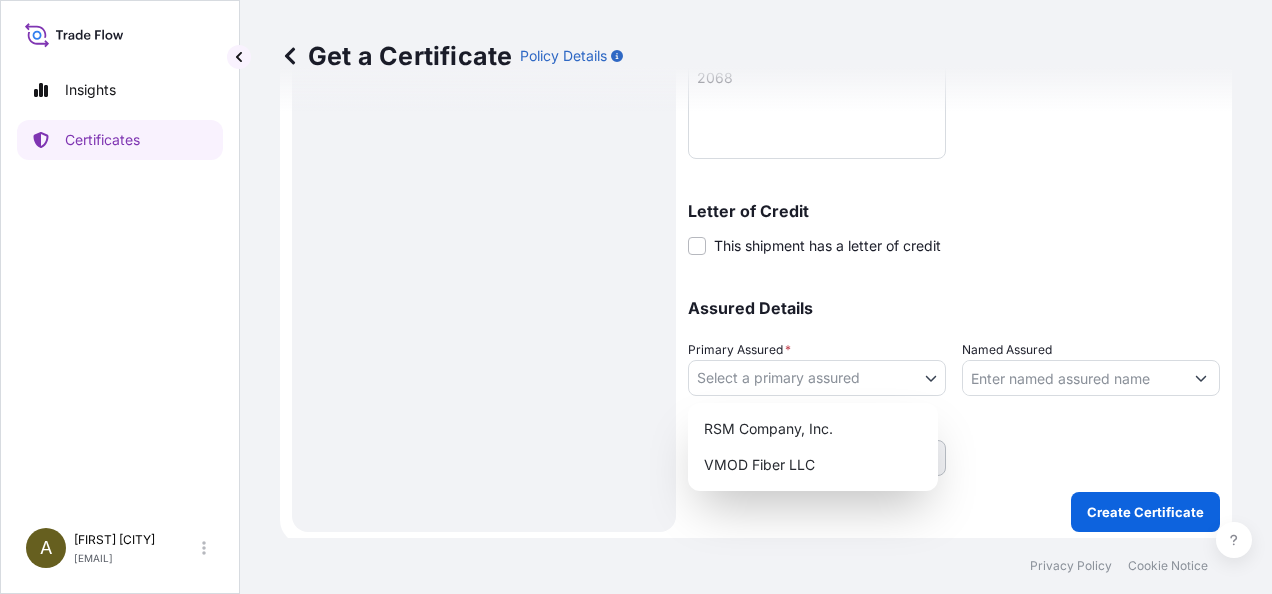 click on "Insights Certificates A [FIRST] [LAST] [EMAIL] Get a Certificate Policy Details Route Details Reset Route Details Place of loading Road / Inland Road / Inland Origin * [CITY], [STATE], [COUNTRY] Main transport mode Road Air Road Ocean Vessel Destination * [CITY], [COUNTRY] Road / Inland Road / Inland Place of Discharge Shipment Details Issue date * [DATE] Date of Departure * [DATE] Date of Arrival mm / dd / yyyy Commodity * General Merchandise Packing Category Commercial Invoice Value    * $ USD [NUMBER] Reference [NUMBER] Description of Cargo * [NUMBER] POLYESTER STAPLE (5503.20.00) Carrier Name Rush Service Marks & Numbers [NUMBER] Letter of Credit This shipment has a letter of credit Letter of credit * Letter of credit may not exceed 12000 characters Assured Details Primary Assured * Select a primary assured RSM Company, Inc. VMOD Fiber LLC Named Assured Named Assured Address Create Certificate Privacy Policy Cookie Notice
0 Selected Date: [DATE] RSM Company, Inc." at bounding box center (636, 297) 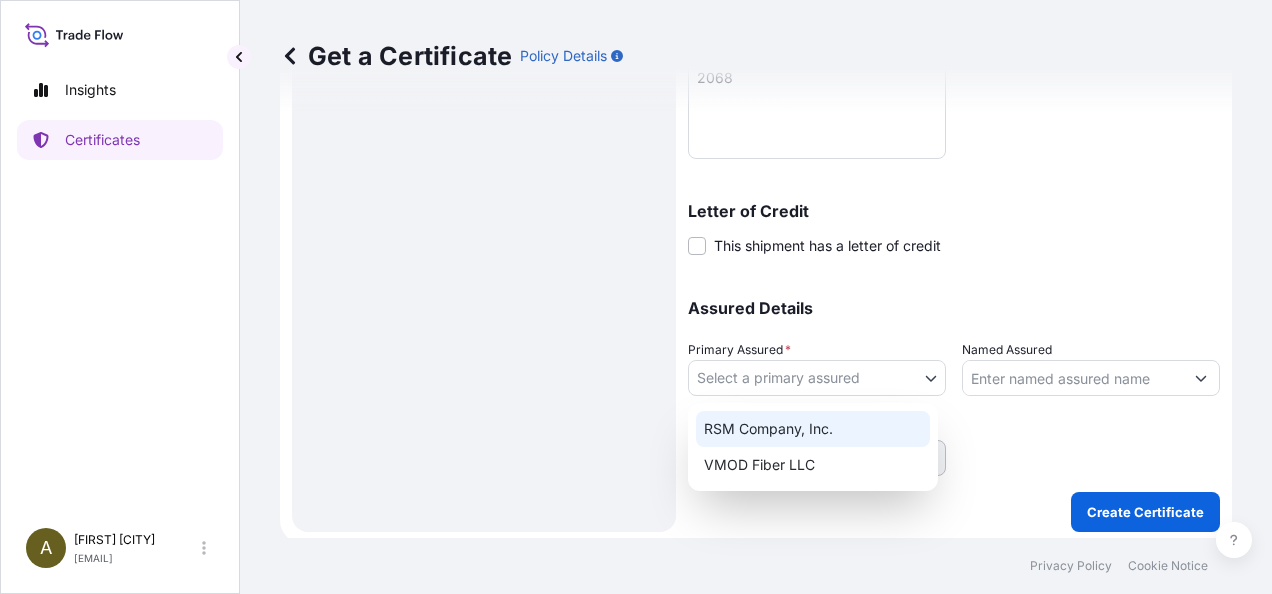 click on "RSM Company, Inc." at bounding box center [813, 429] 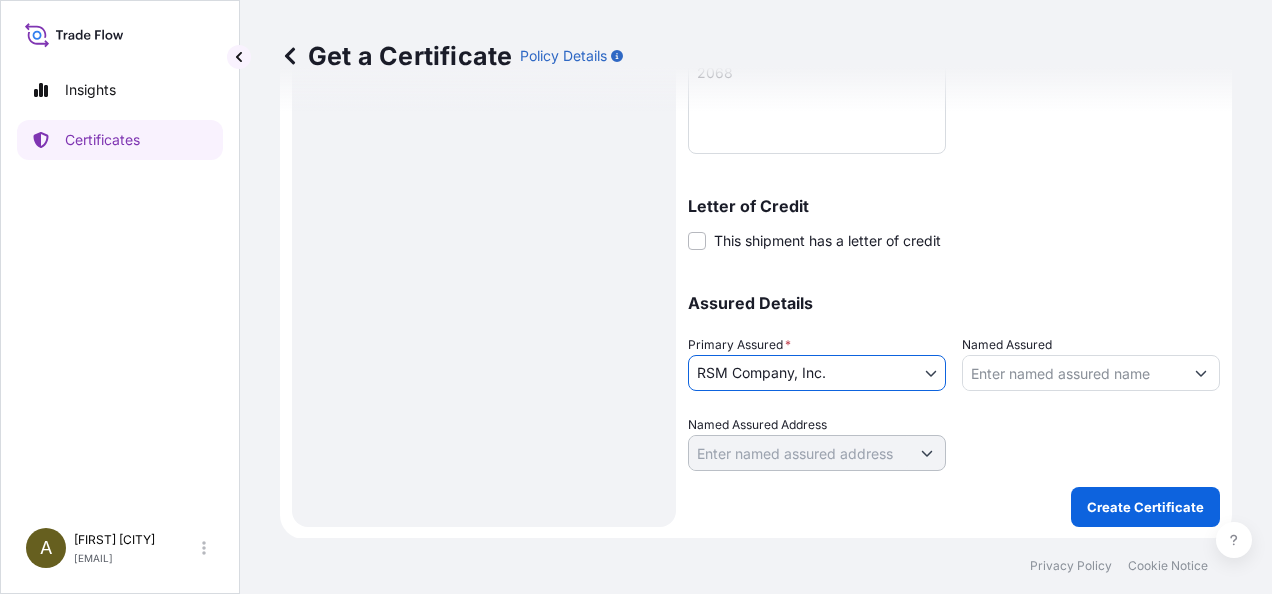 scroll, scrollTop: 530, scrollLeft: 0, axis: vertical 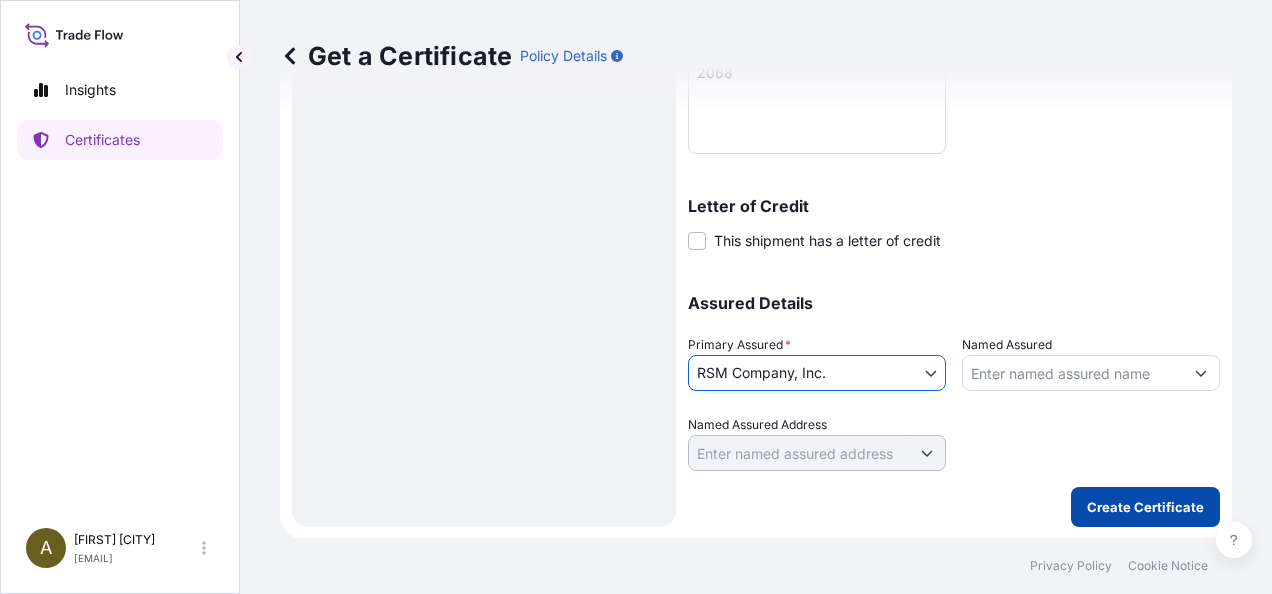 click on "Create Certificate" at bounding box center (1145, 507) 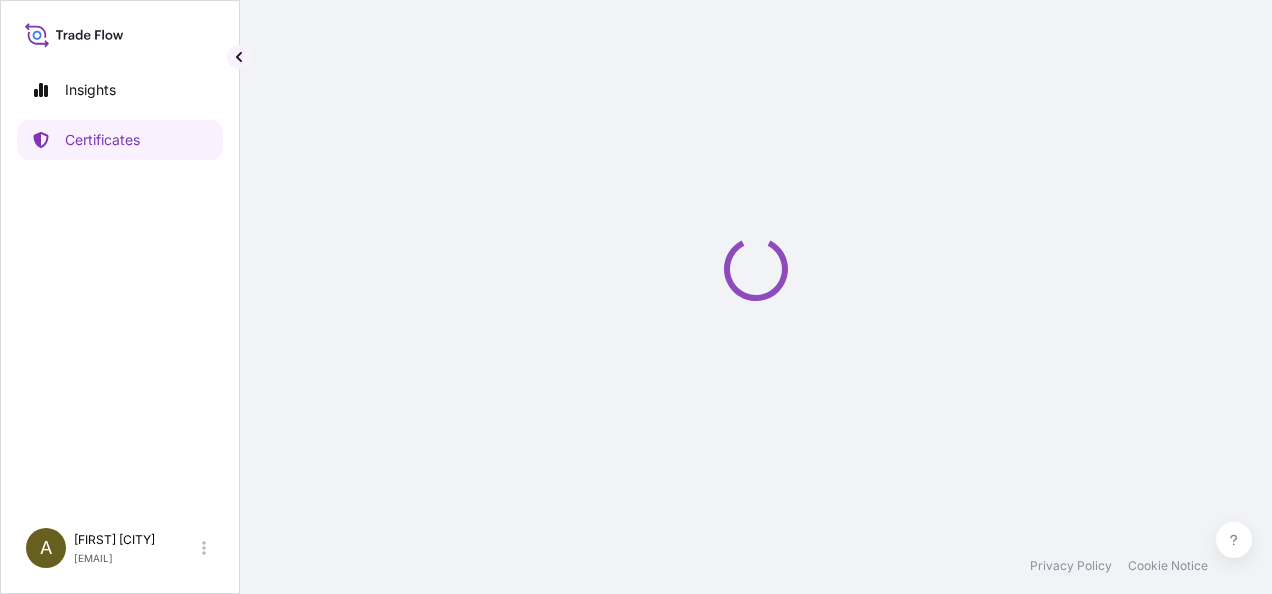 scroll, scrollTop: 0, scrollLeft: 0, axis: both 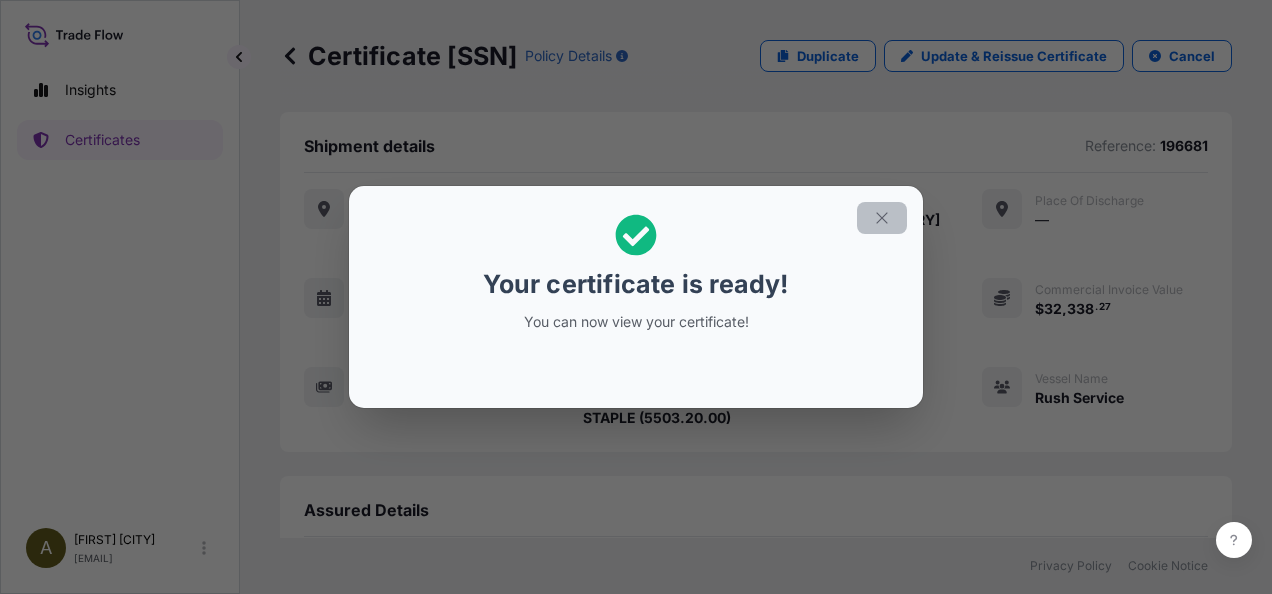 click 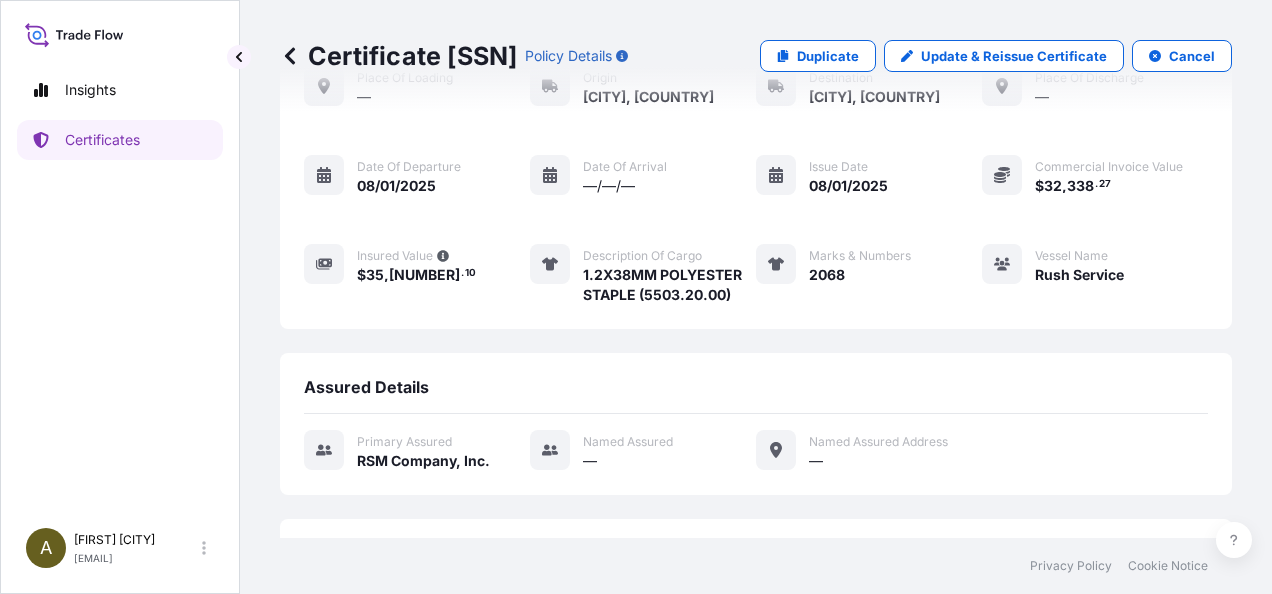 scroll, scrollTop: 288, scrollLeft: 0, axis: vertical 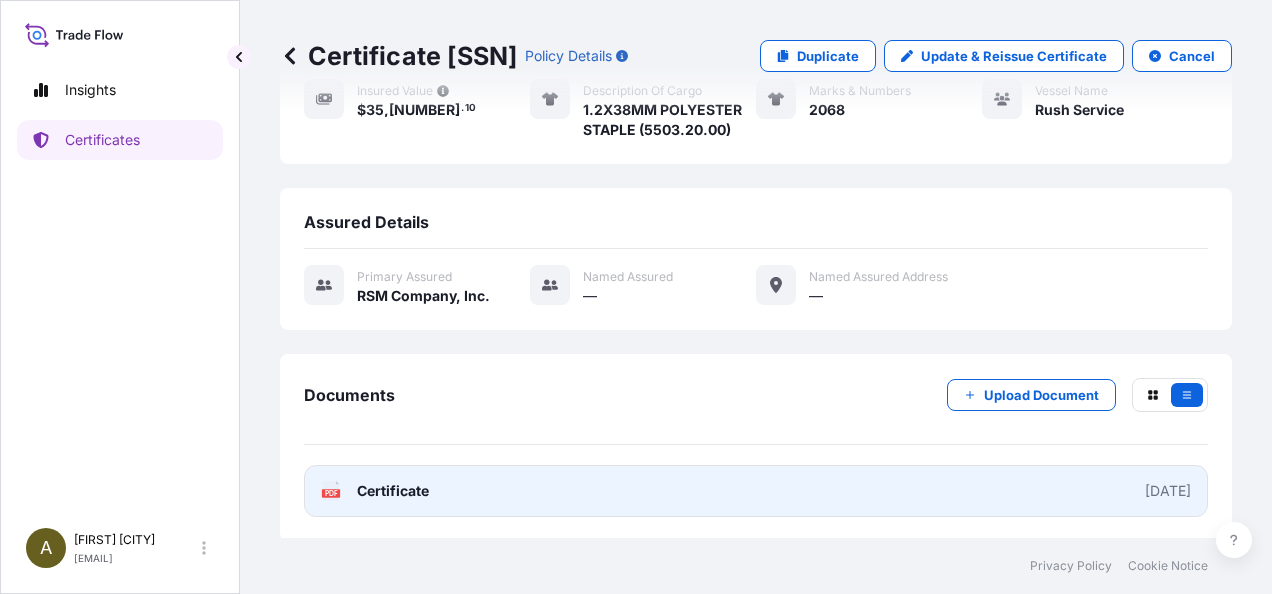 click on "PDF Certificate [DATE]" at bounding box center (756, 491) 